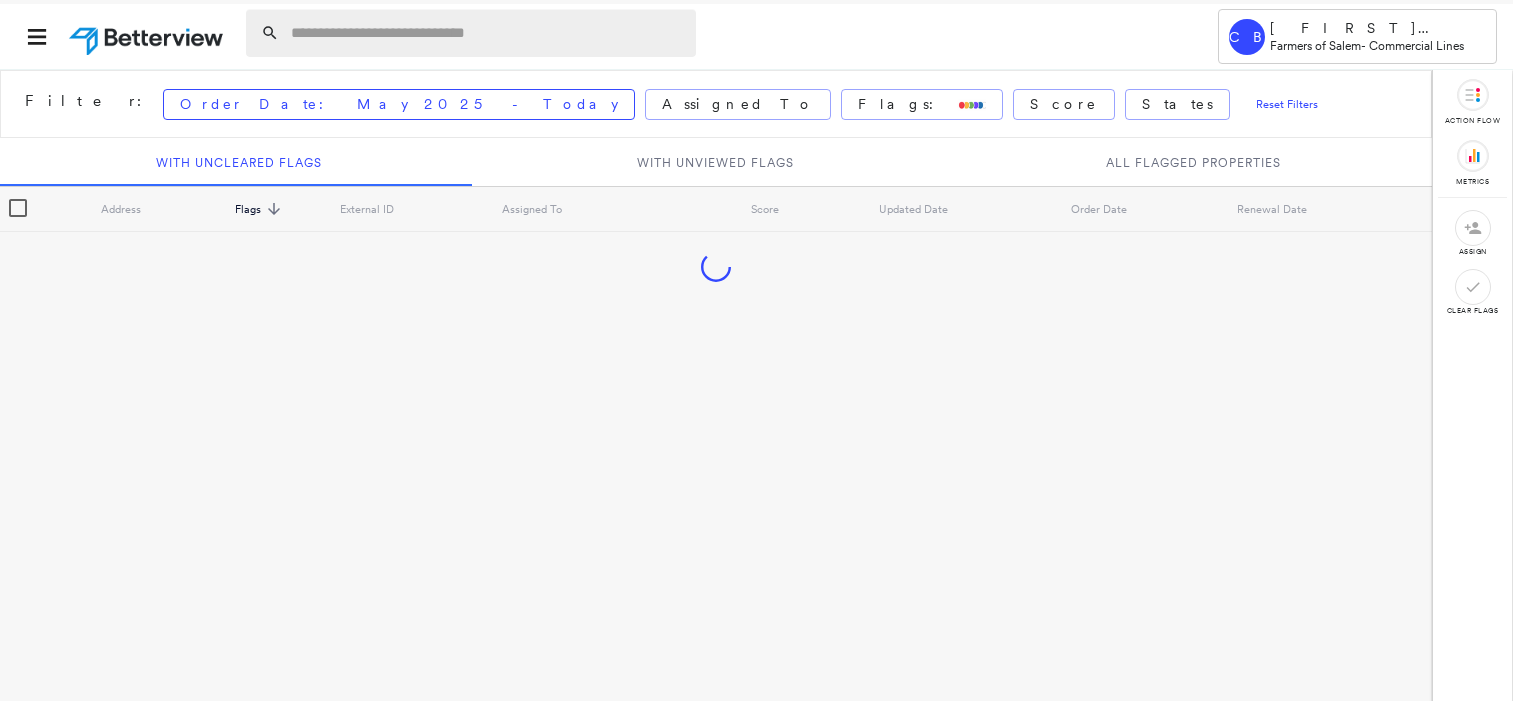 click at bounding box center (487, 33) 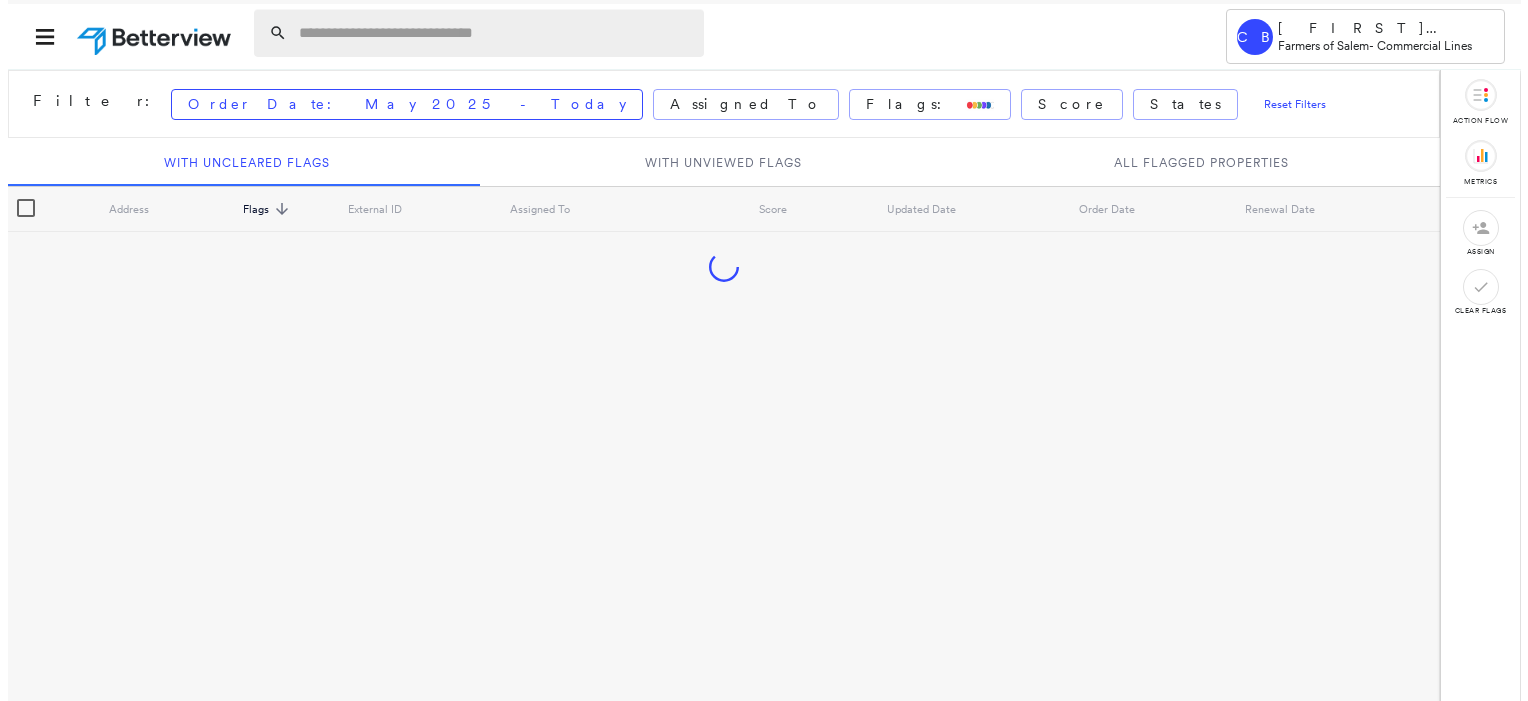 scroll, scrollTop: 0, scrollLeft: 0, axis: both 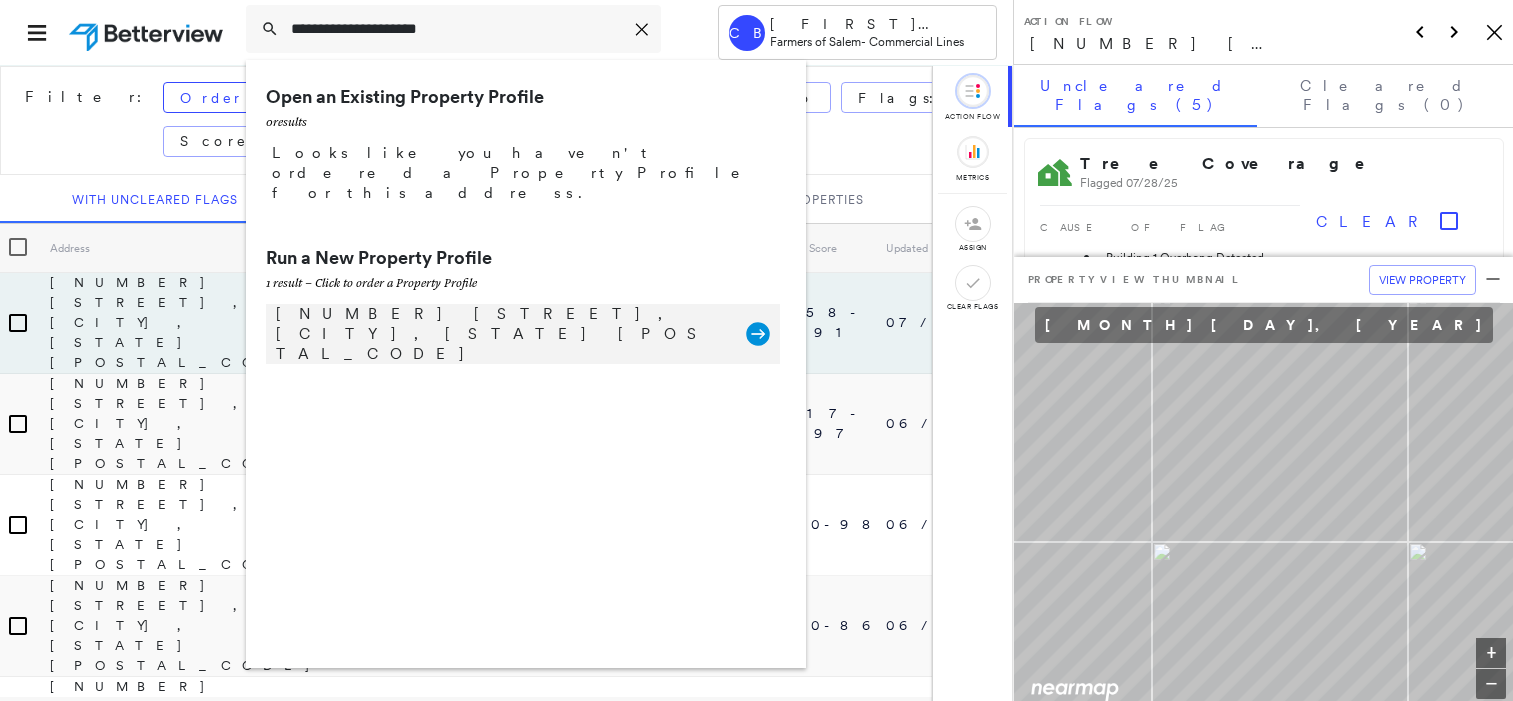 type on "**********" 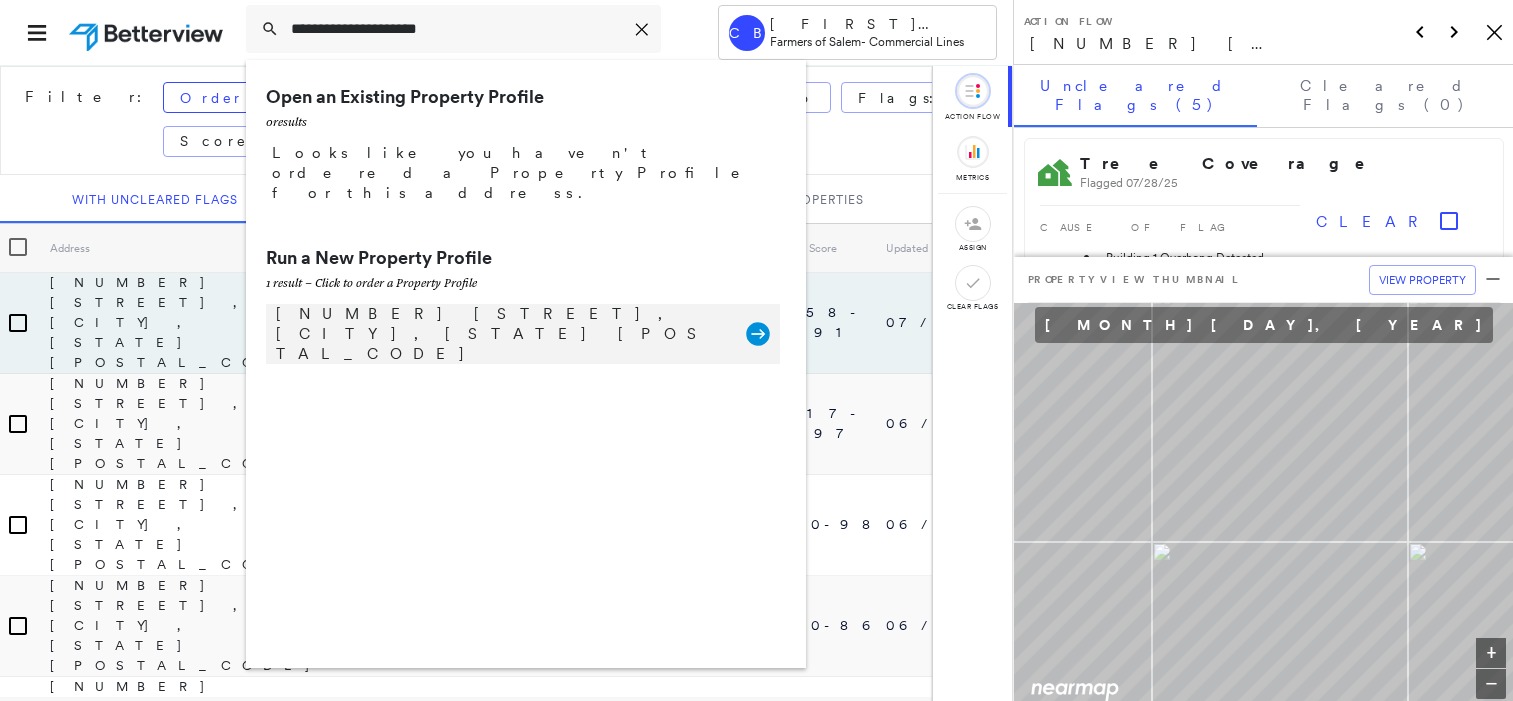 click on "[NUMBER] [STREET], [CITY], [STATE] [POSTAL_CODE]" at bounding box center [501, 334] 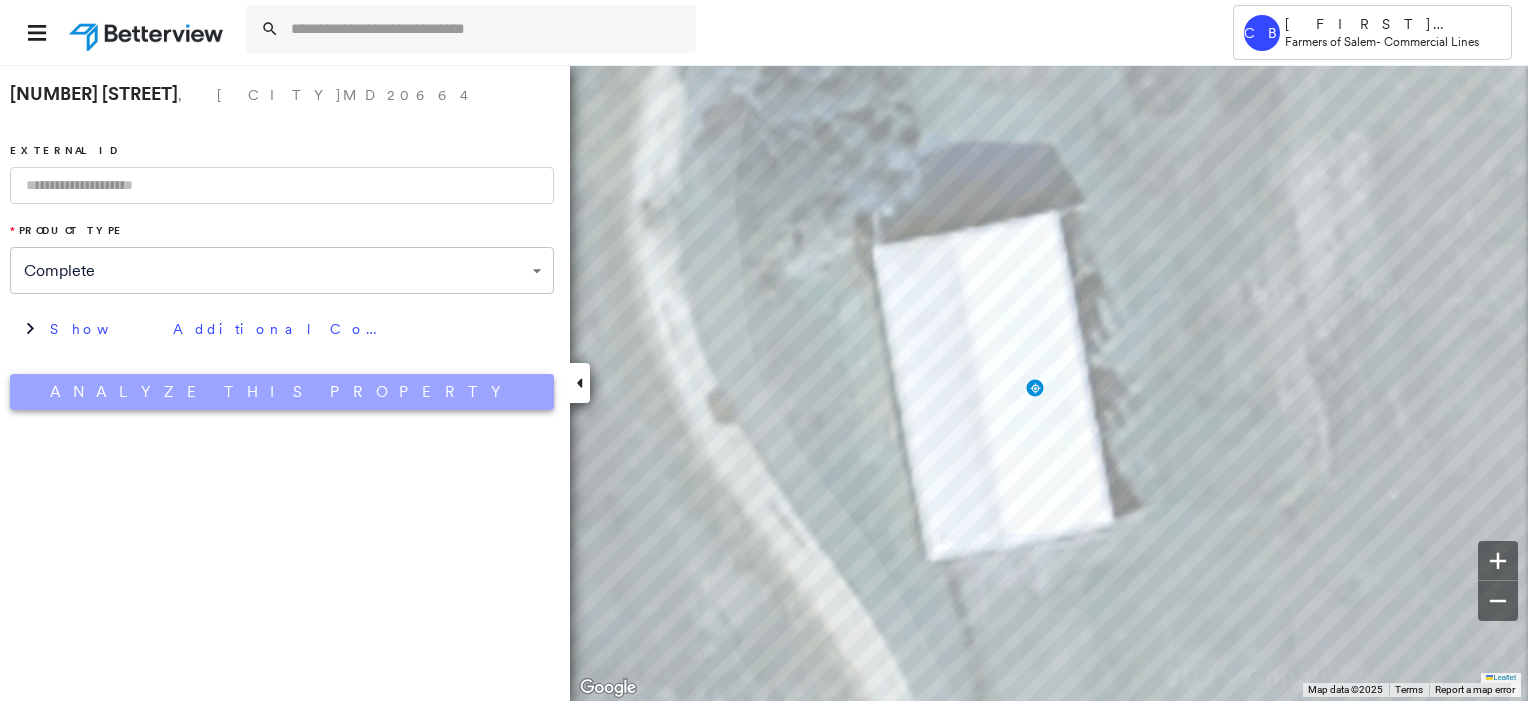 click on "Analyze This Property" at bounding box center (282, 392) 